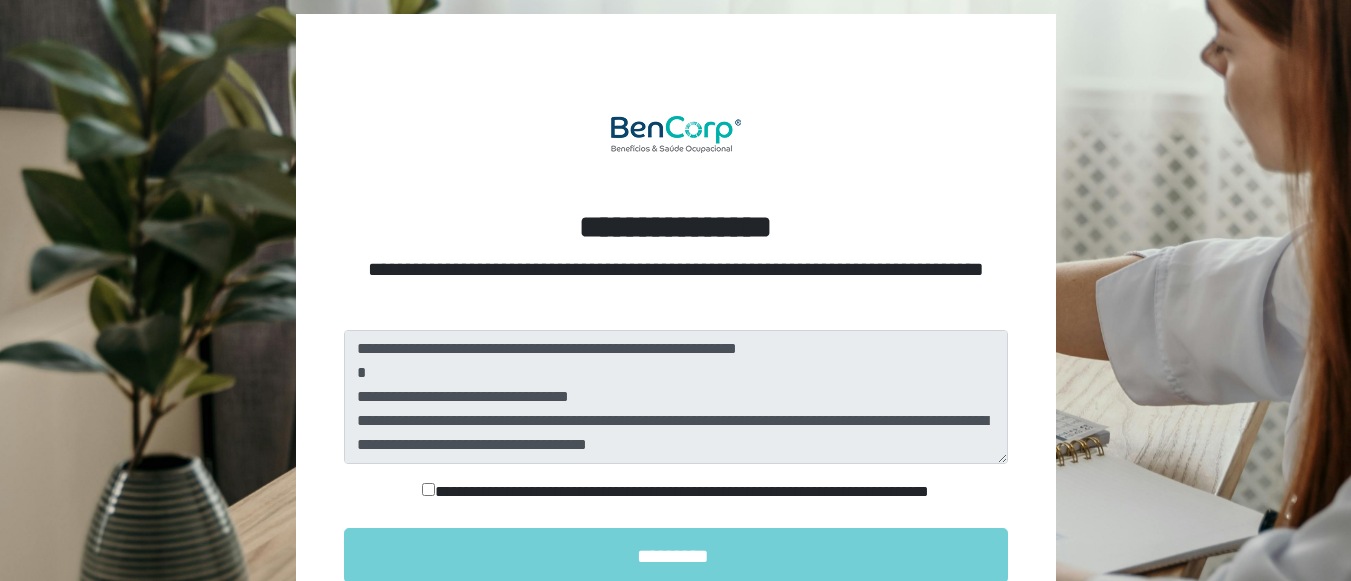 scroll, scrollTop: 228, scrollLeft: 0, axis: vertical 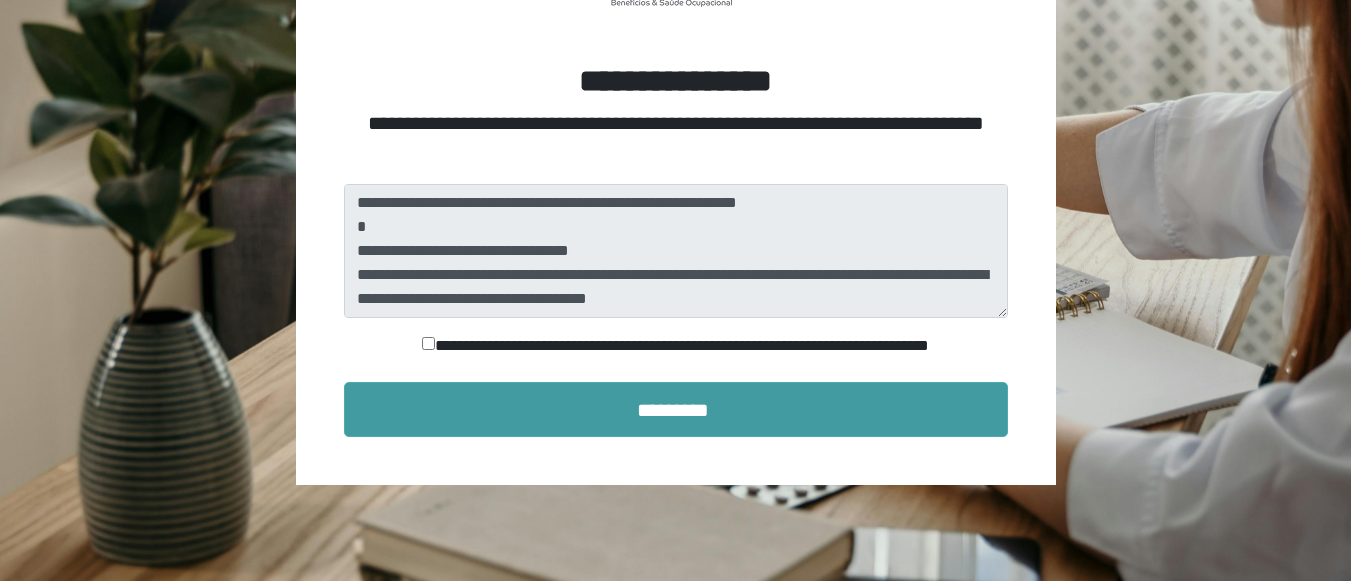 click on "*********" at bounding box center (676, 409) 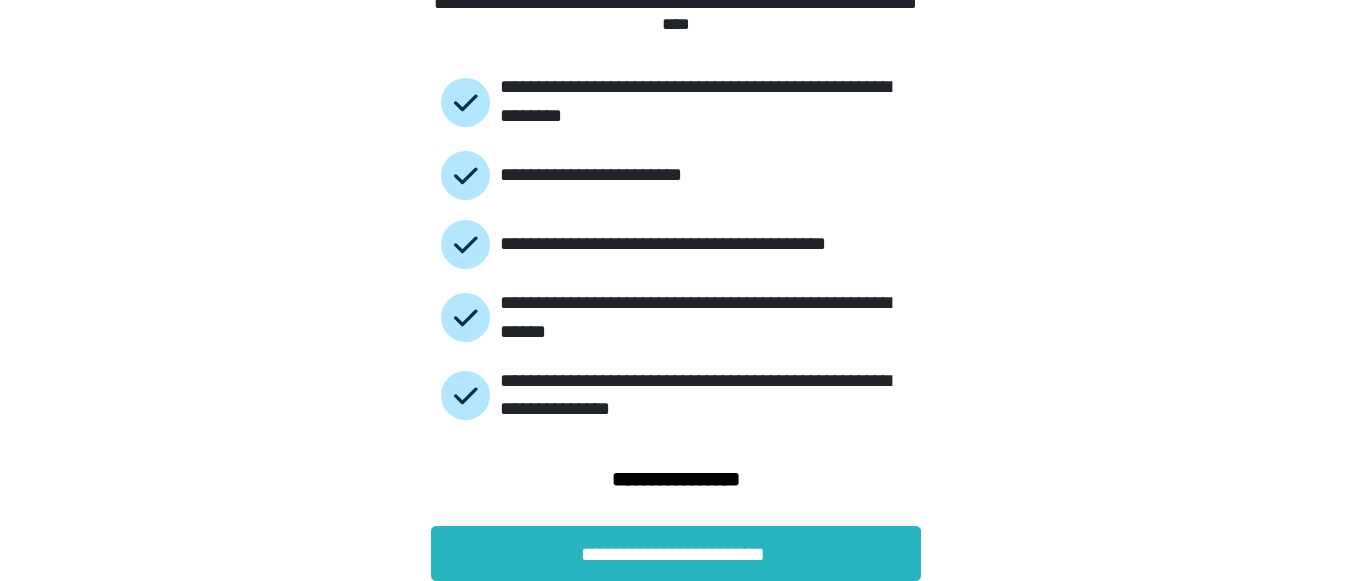 scroll, scrollTop: 195, scrollLeft: 0, axis: vertical 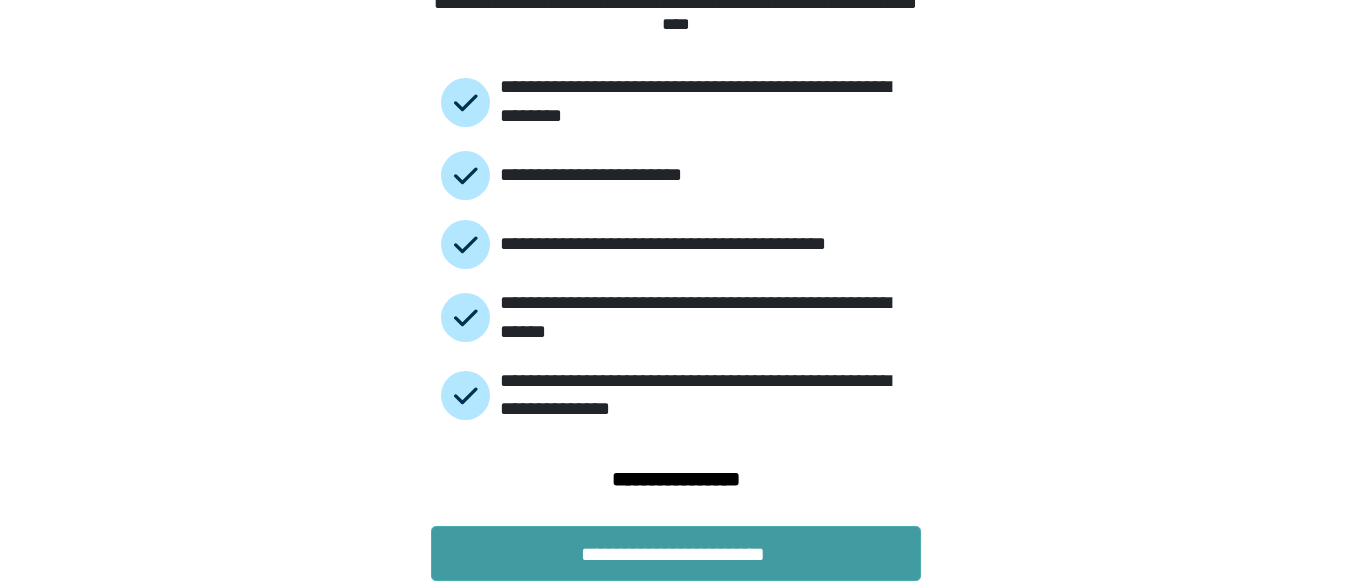 click on "**********" at bounding box center [676, 553] 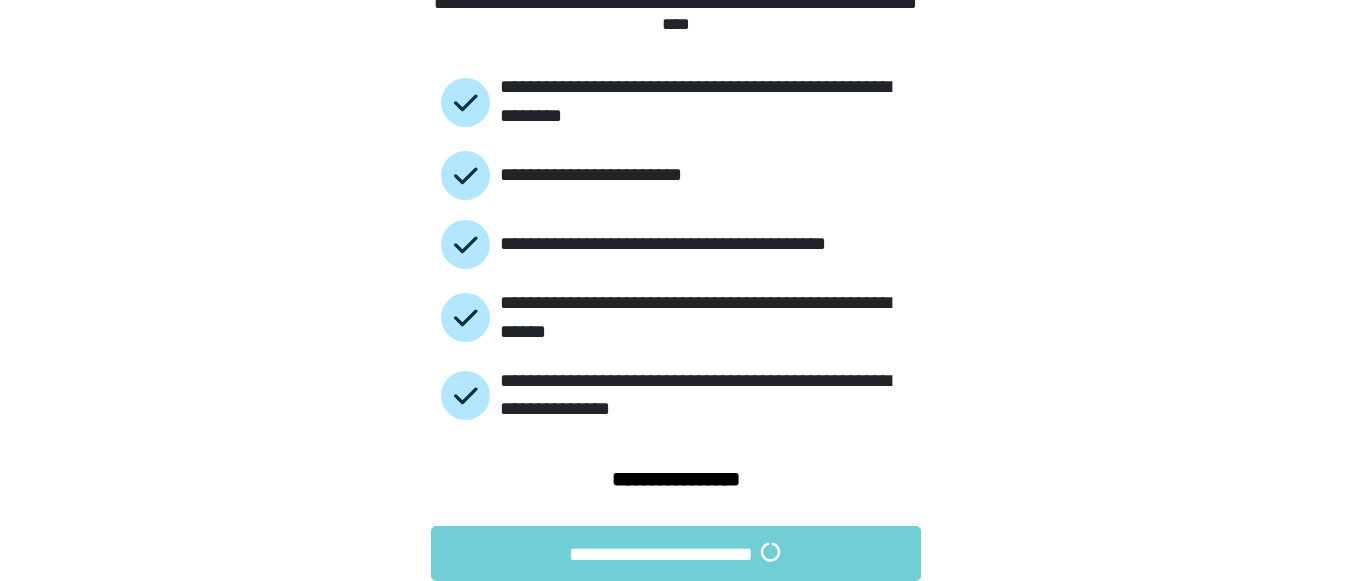 scroll, scrollTop: 0, scrollLeft: 0, axis: both 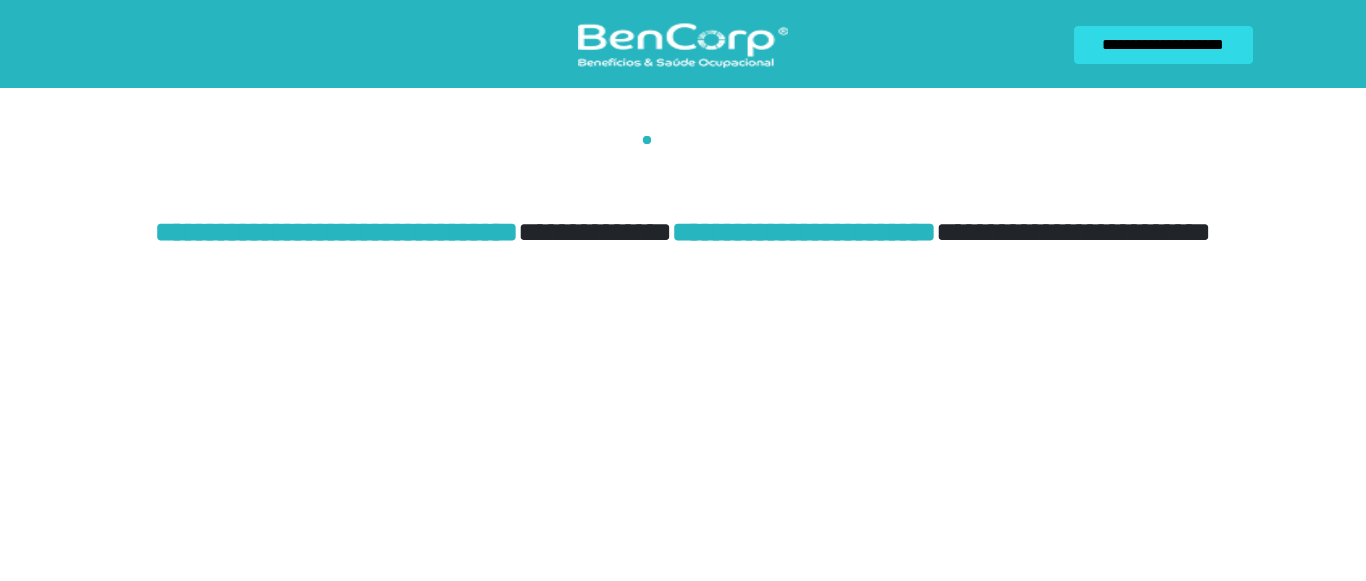 click on "**********" at bounding box center (683, 145) 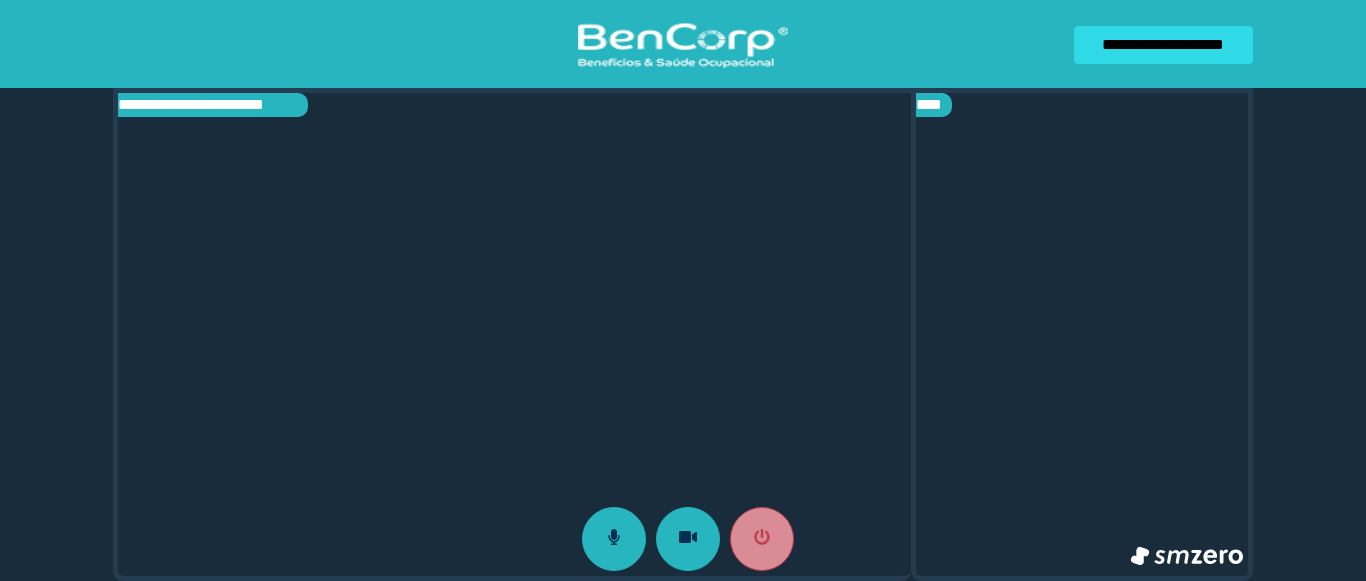 click on "**********" at bounding box center [683, 45] 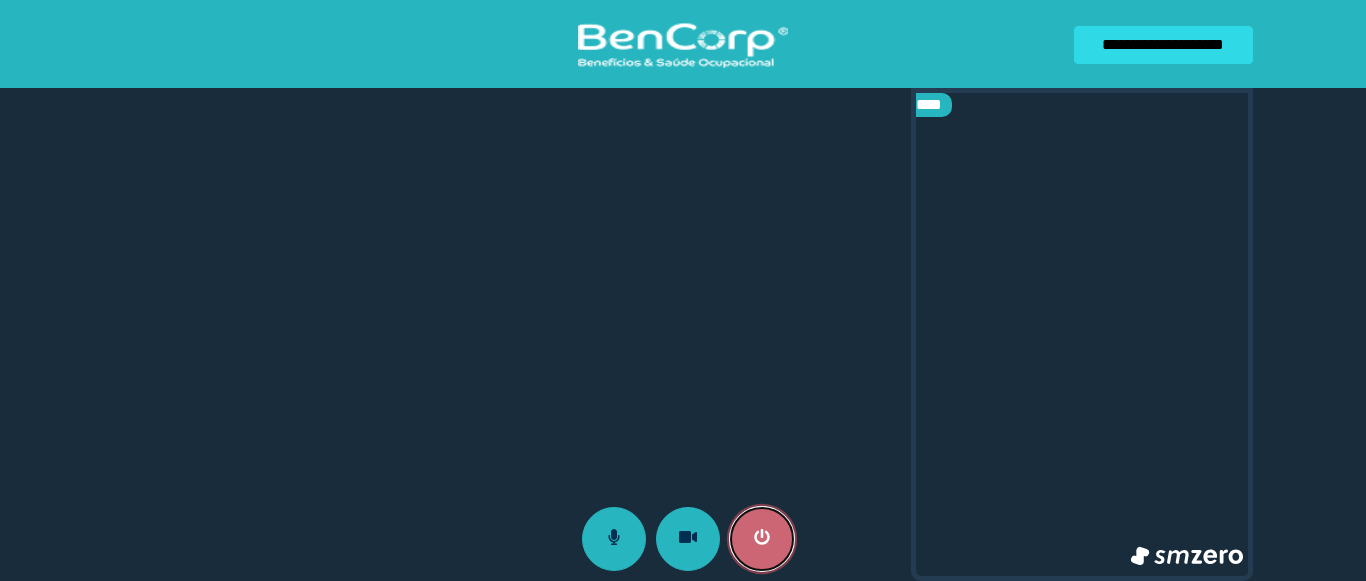 click at bounding box center [762, 539] 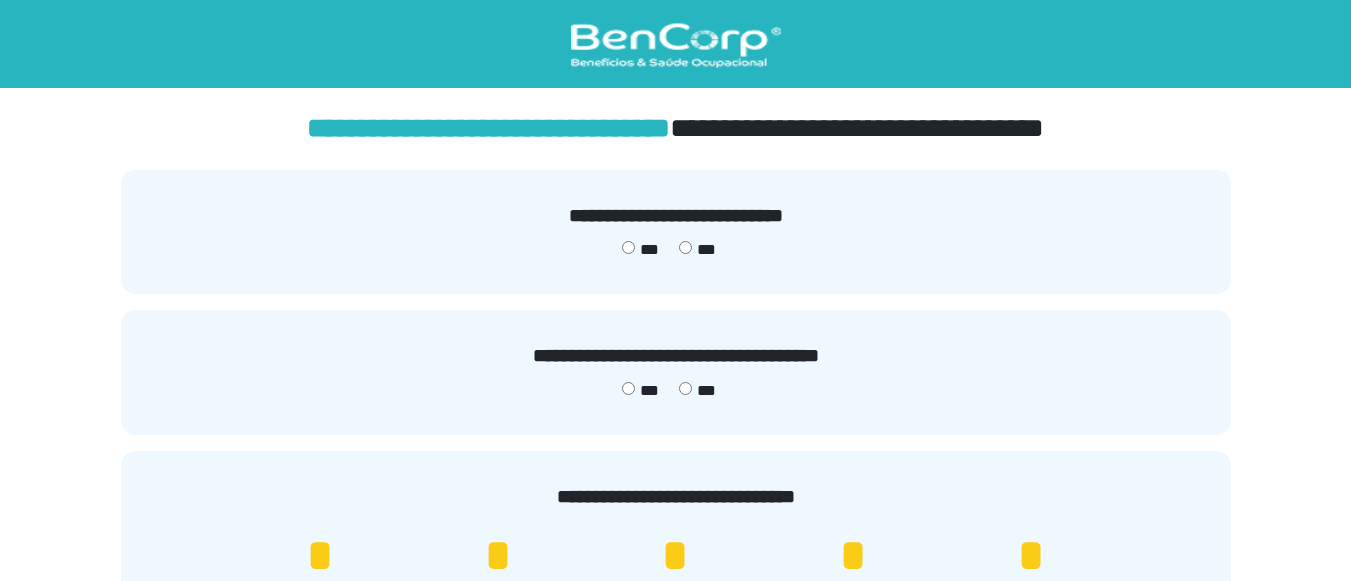 click on "*** ***" at bounding box center (676, 250) 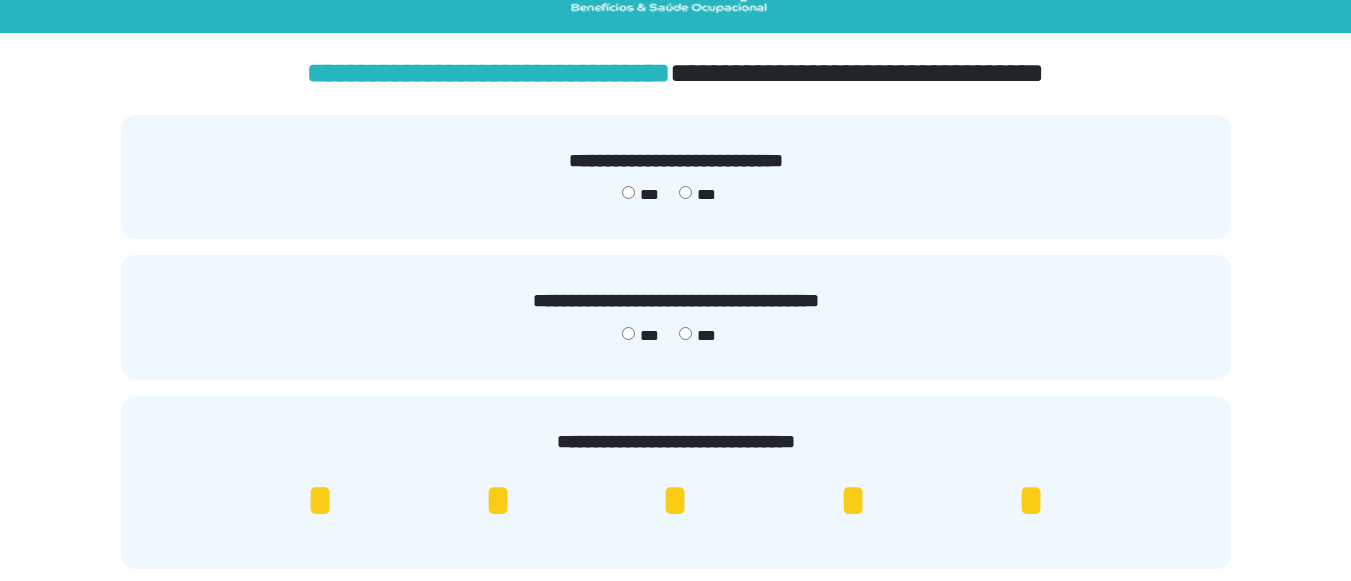 scroll, scrollTop: 100, scrollLeft: 0, axis: vertical 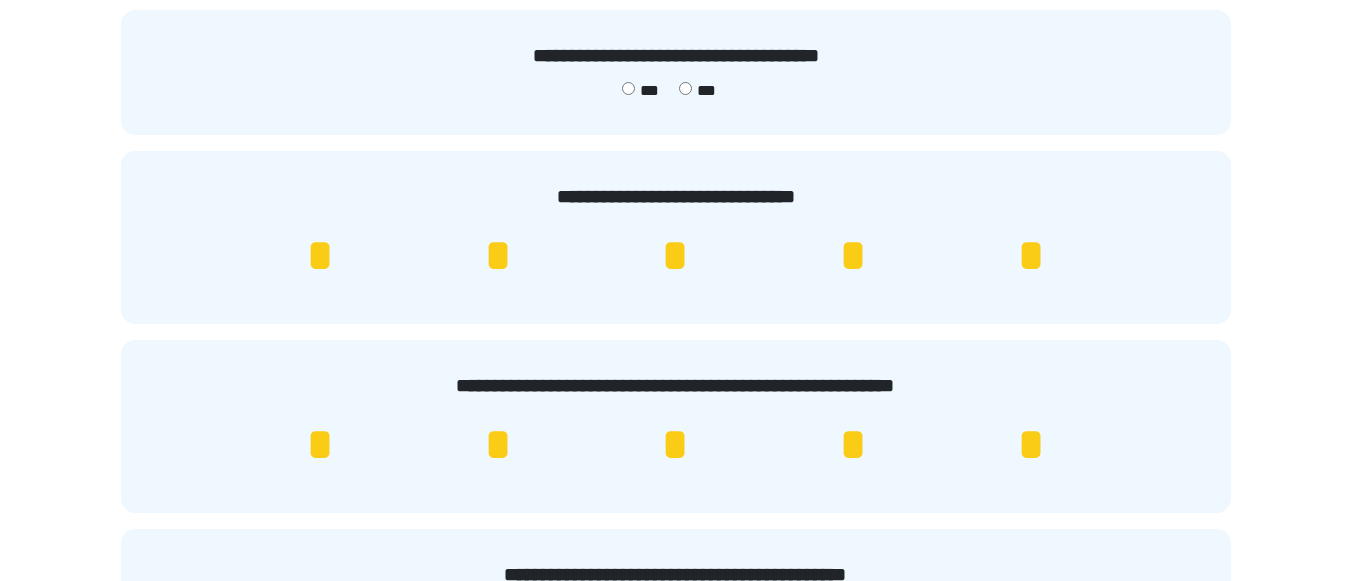 click on "*" at bounding box center [1031, 256] 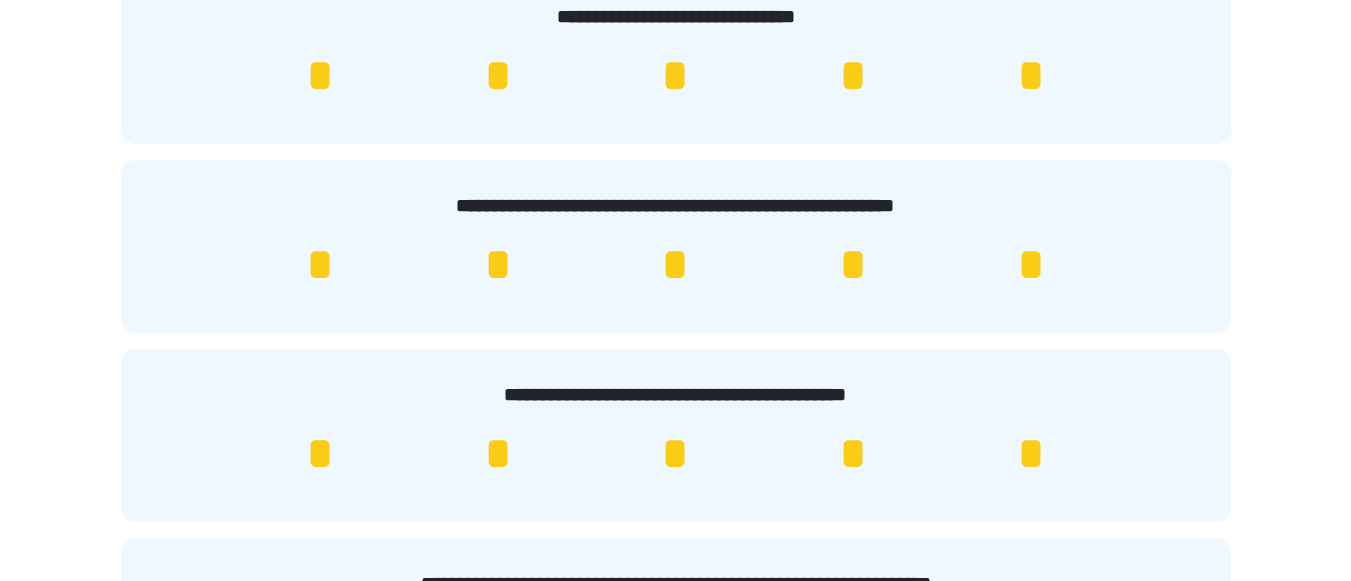 scroll, scrollTop: 500, scrollLeft: 0, axis: vertical 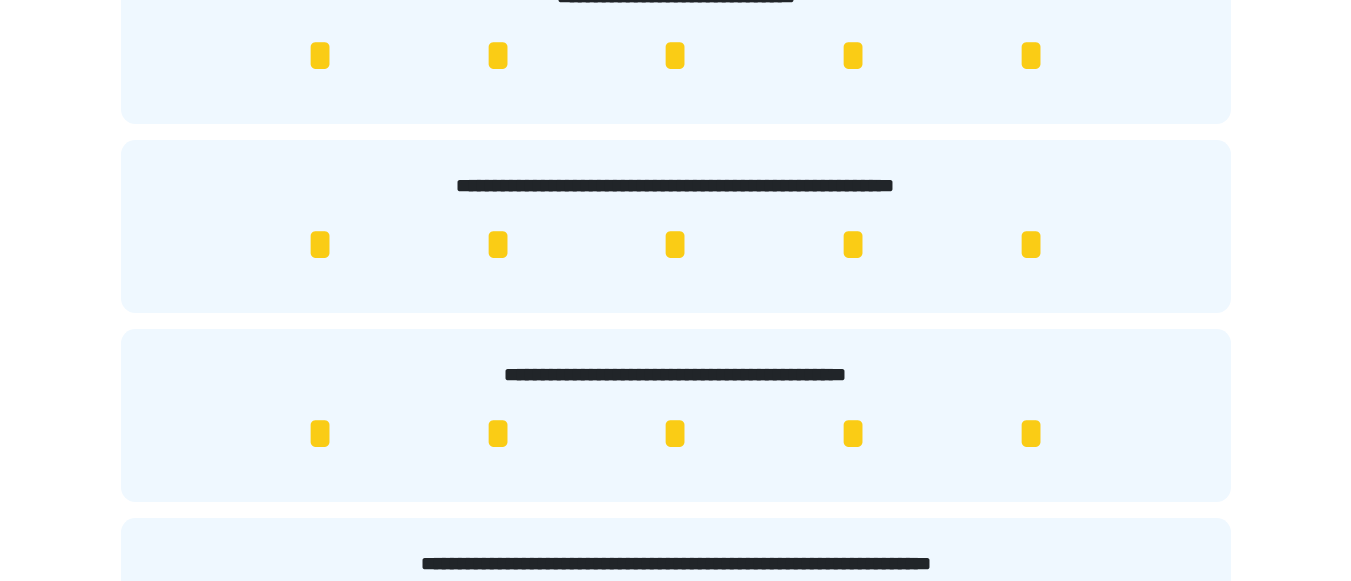 click on "*" at bounding box center [1031, 245] 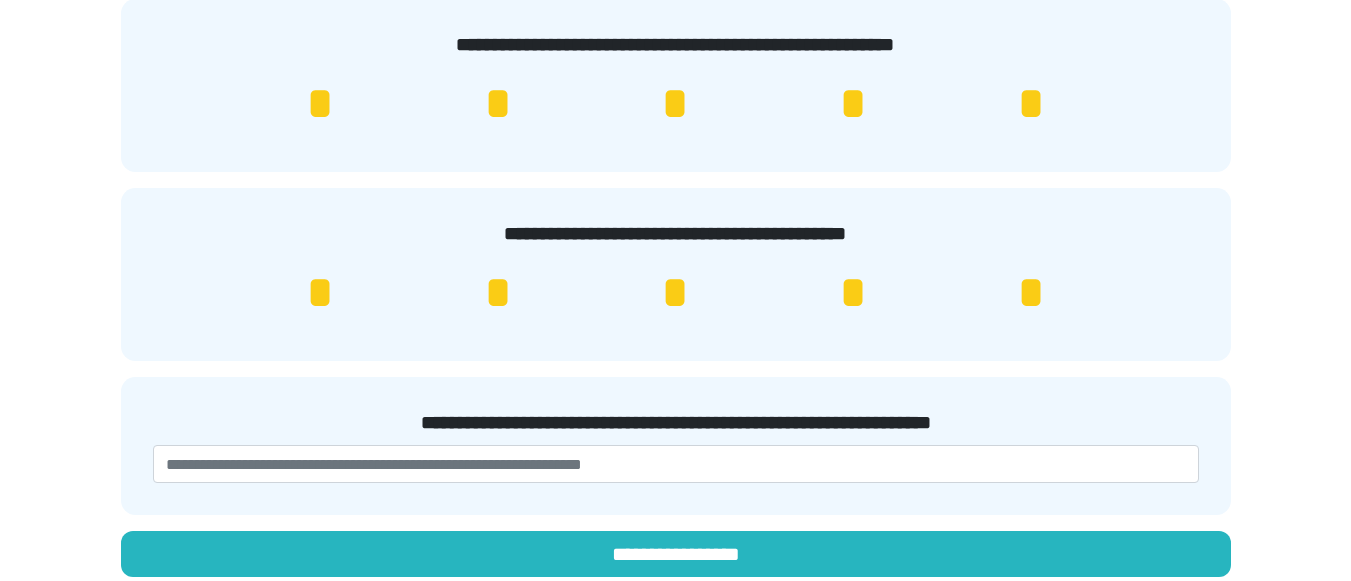 scroll, scrollTop: 653, scrollLeft: 0, axis: vertical 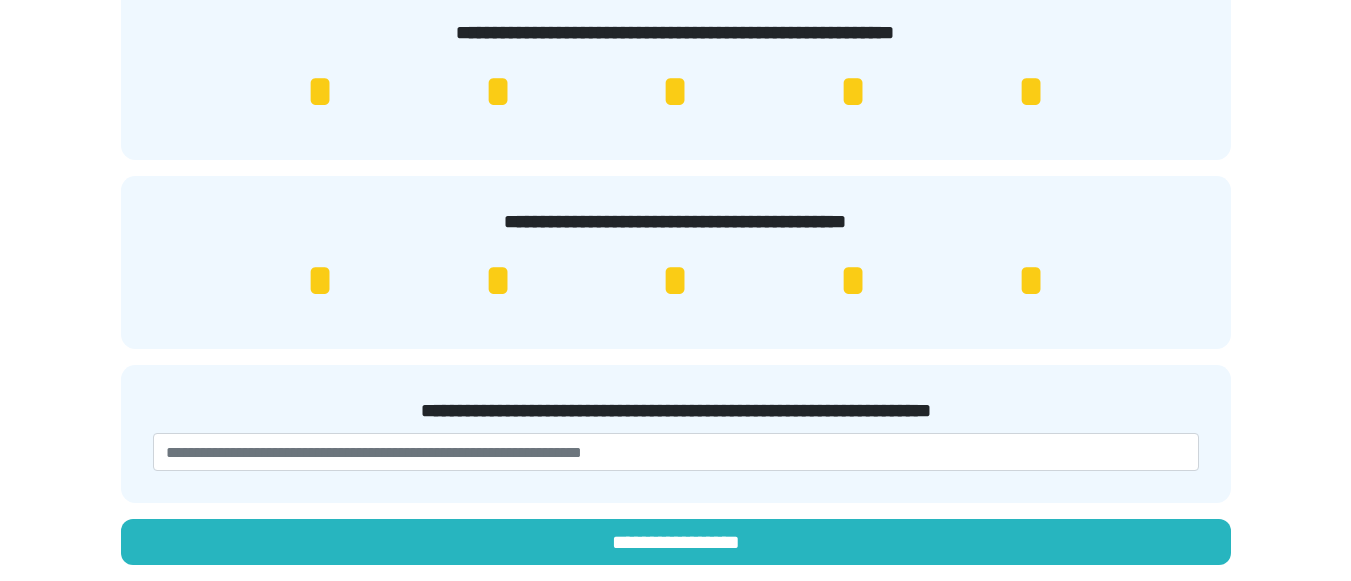 click on "*" at bounding box center [853, 281] 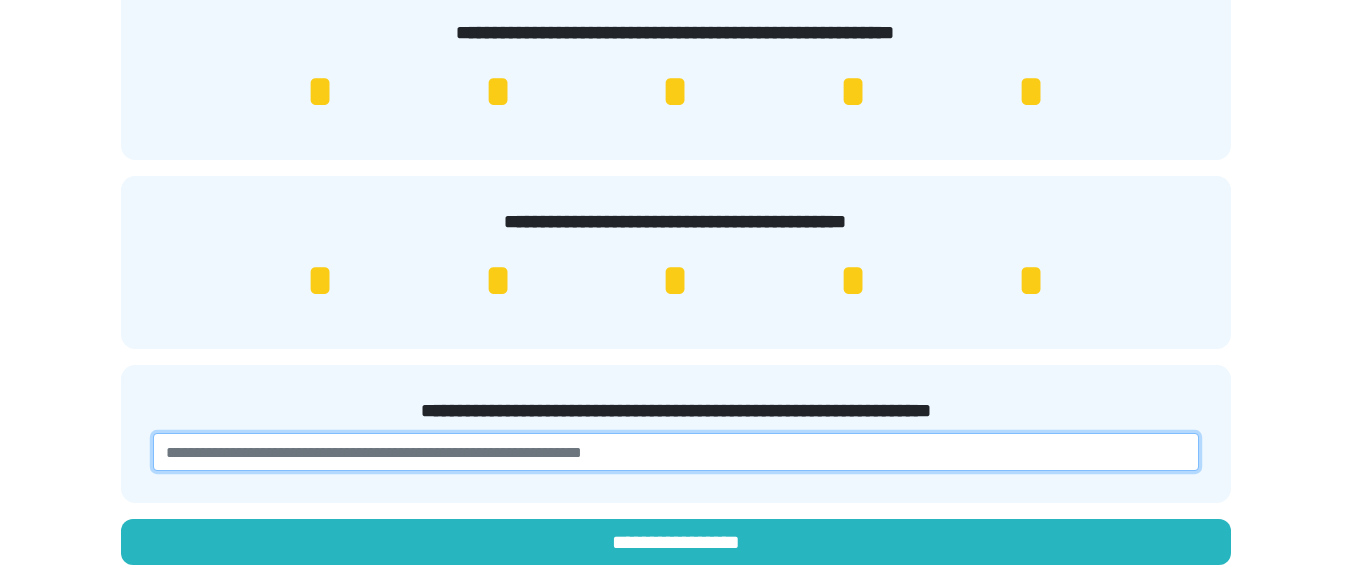 click at bounding box center [676, 452] 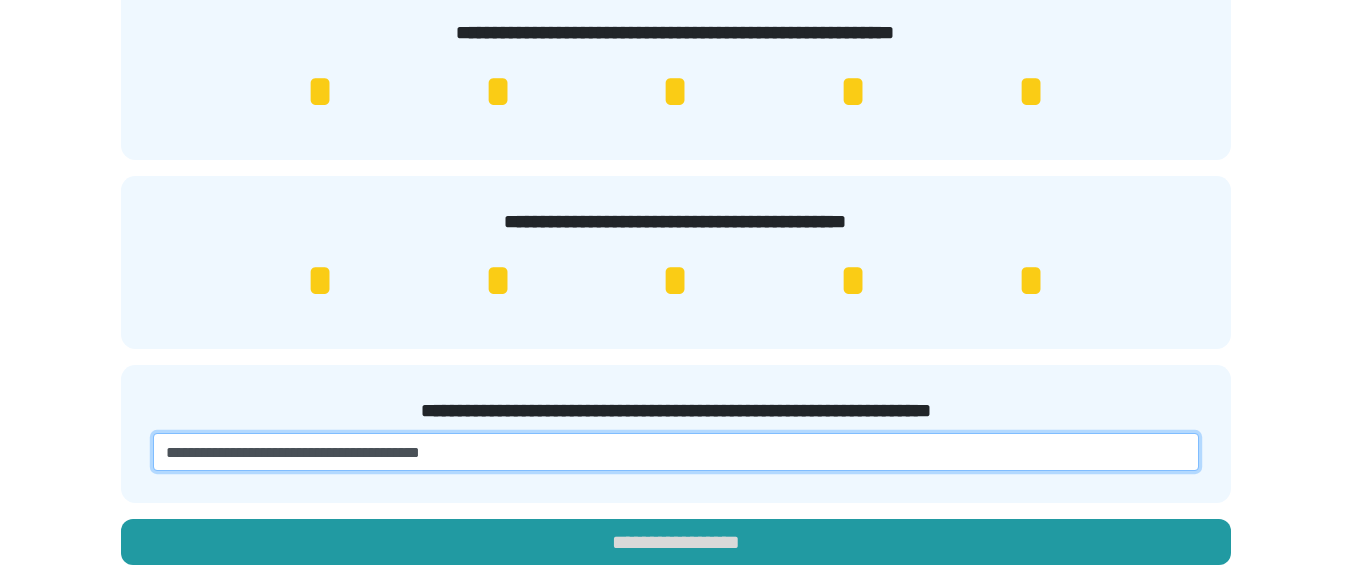 type on "**********" 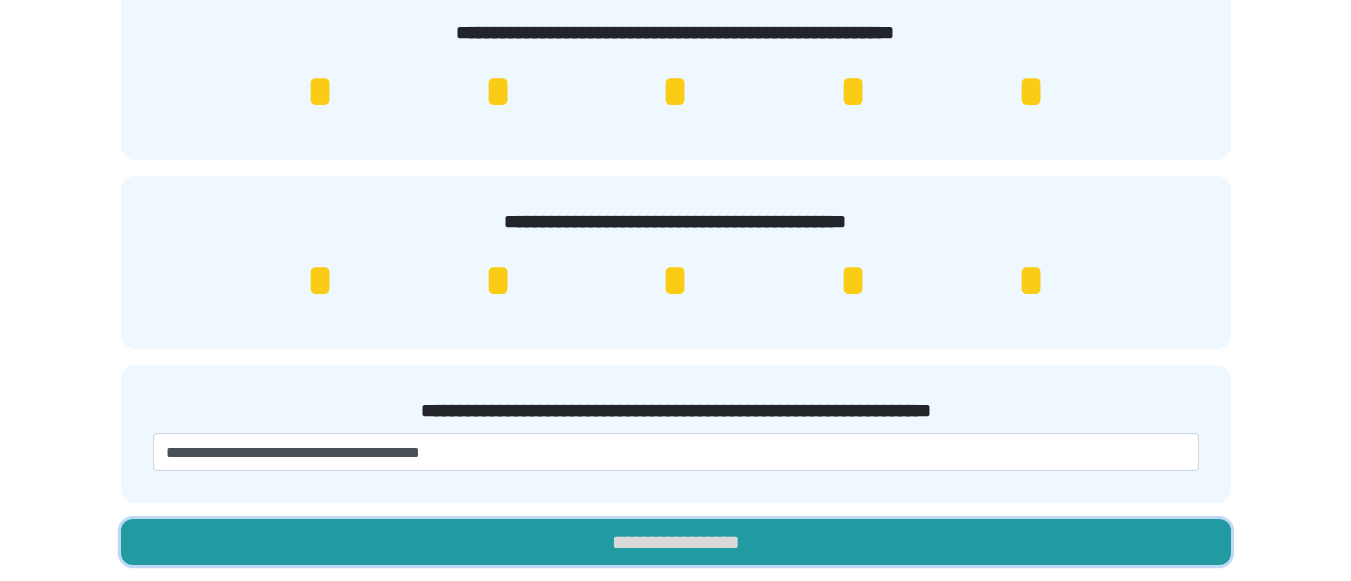 click on "**********" at bounding box center (676, 542) 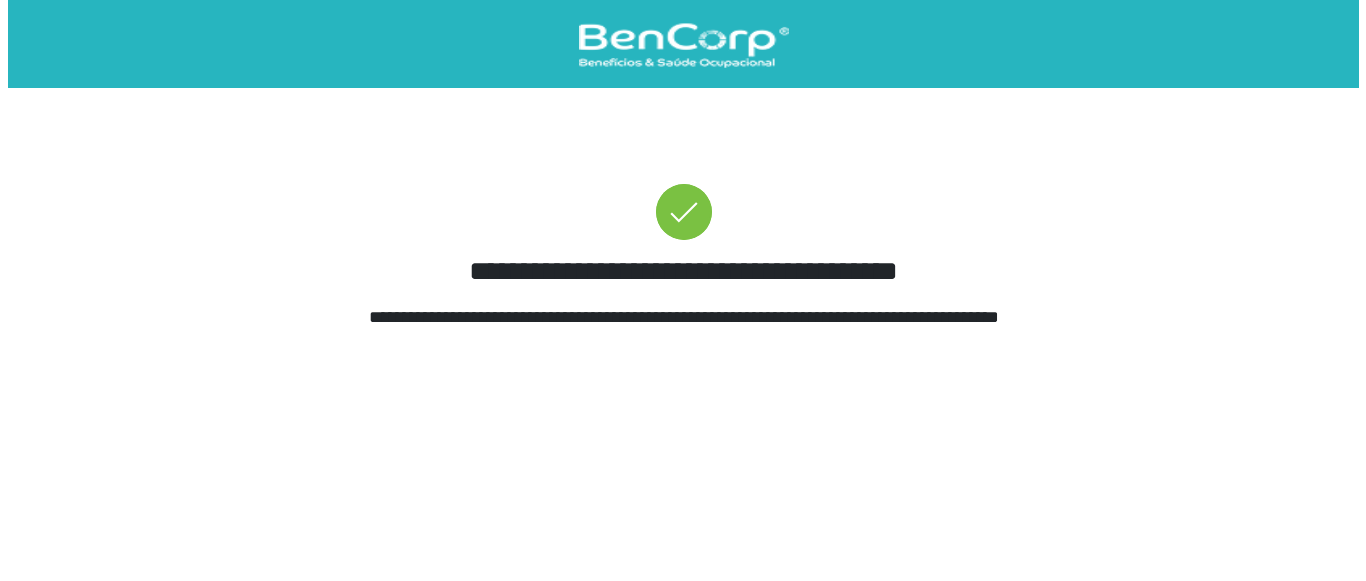 scroll, scrollTop: 0, scrollLeft: 0, axis: both 